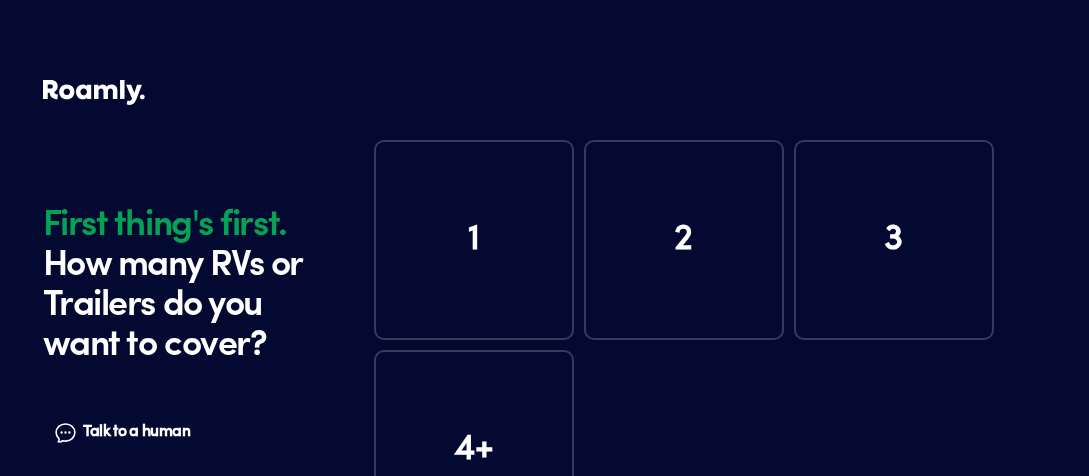 scroll, scrollTop: 0, scrollLeft: 0, axis: both 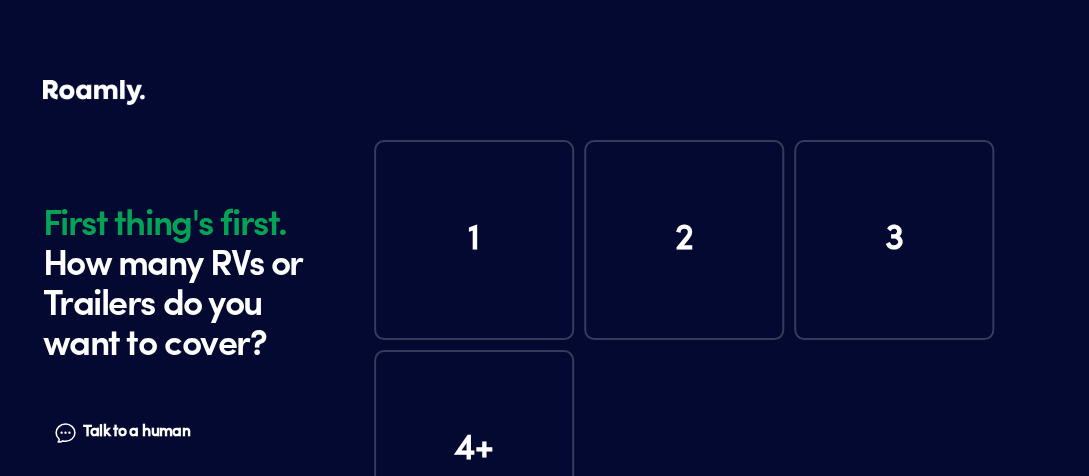 click on "1" at bounding box center [474, 240] 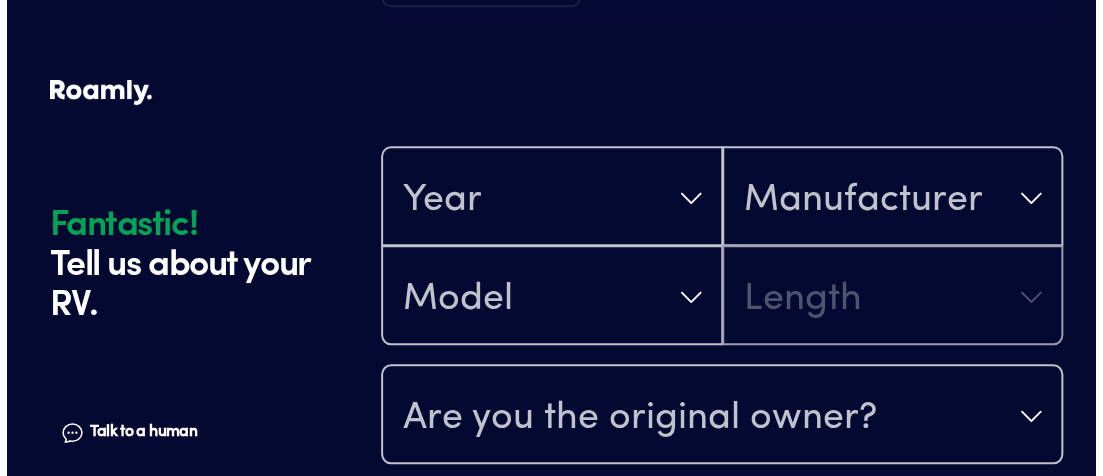 scroll, scrollTop: 590, scrollLeft: 0, axis: vertical 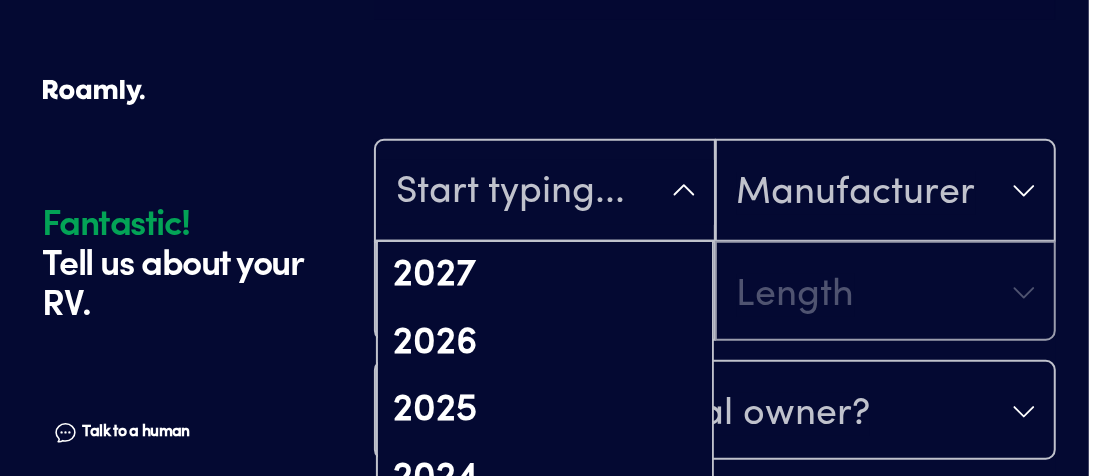 click at bounding box center [545, 192] 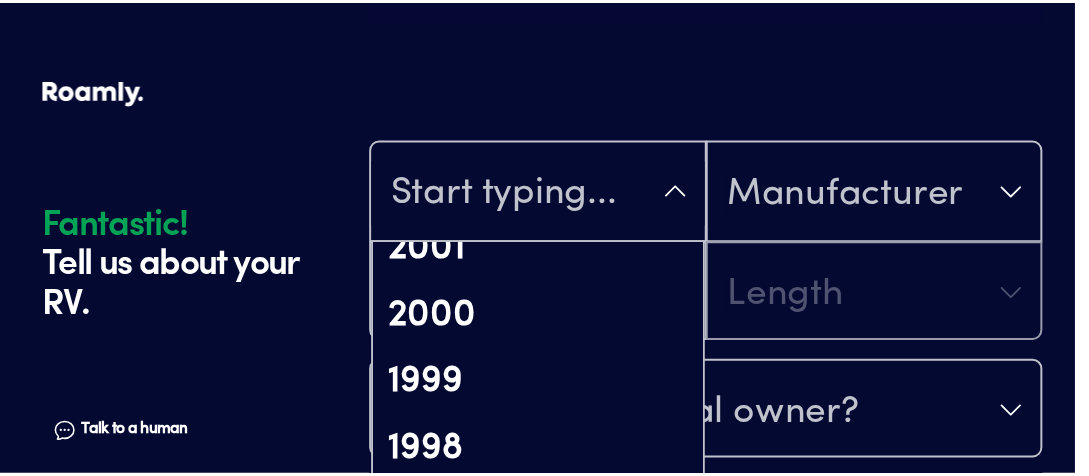 scroll, scrollTop: 1821, scrollLeft: 0, axis: vertical 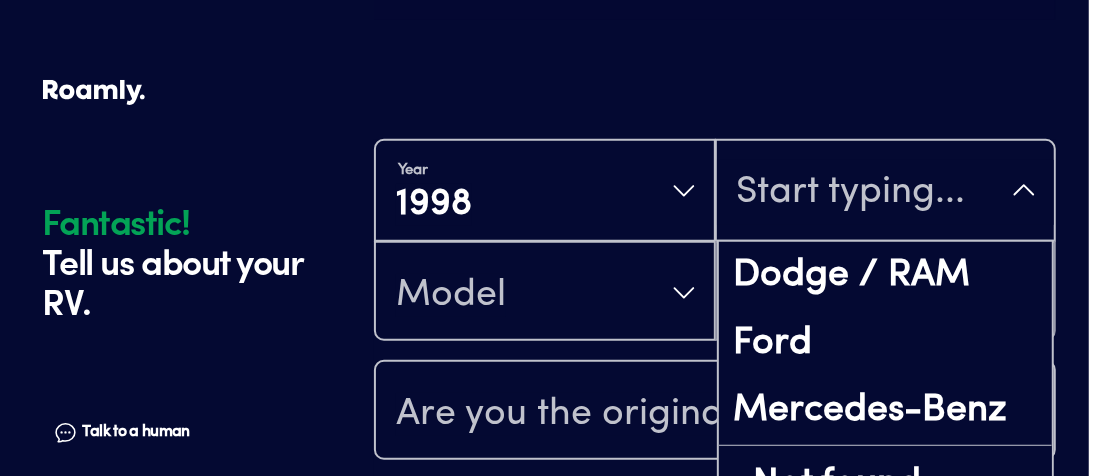 click at bounding box center [886, 192] 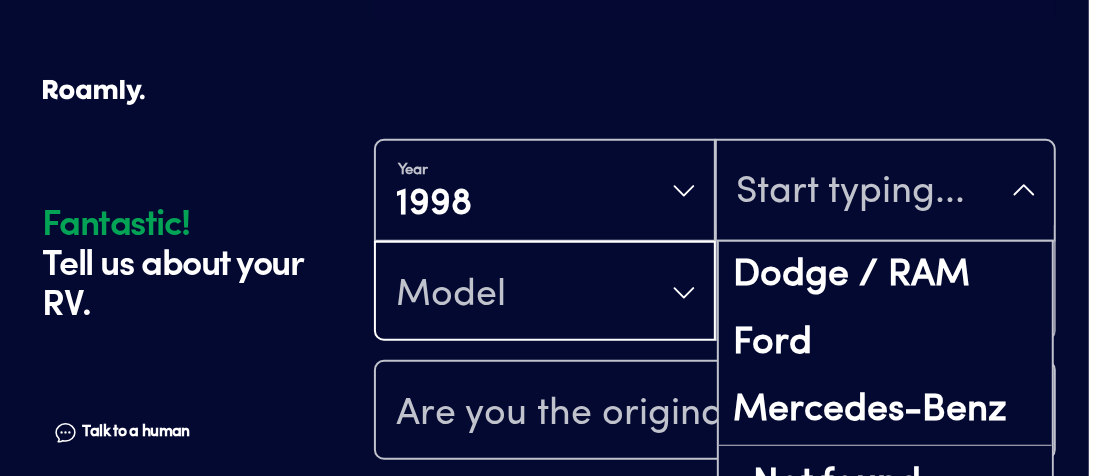 click on "Model" at bounding box center [545, 293] 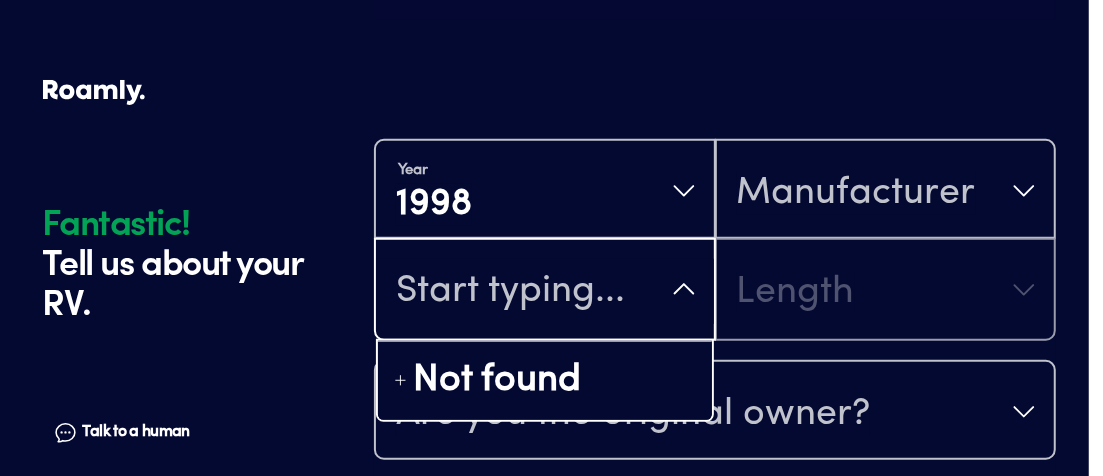 click at bounding box center (545, 291) 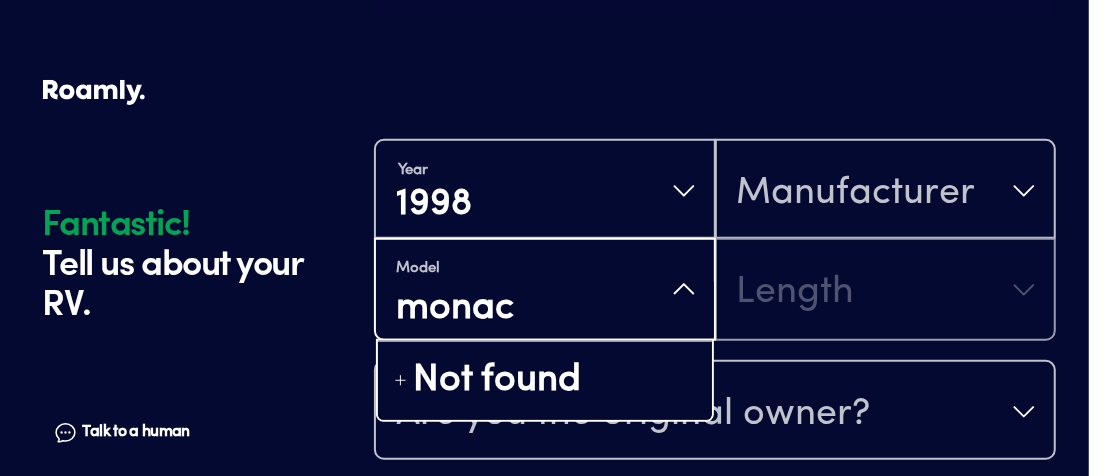 type on "monaco" 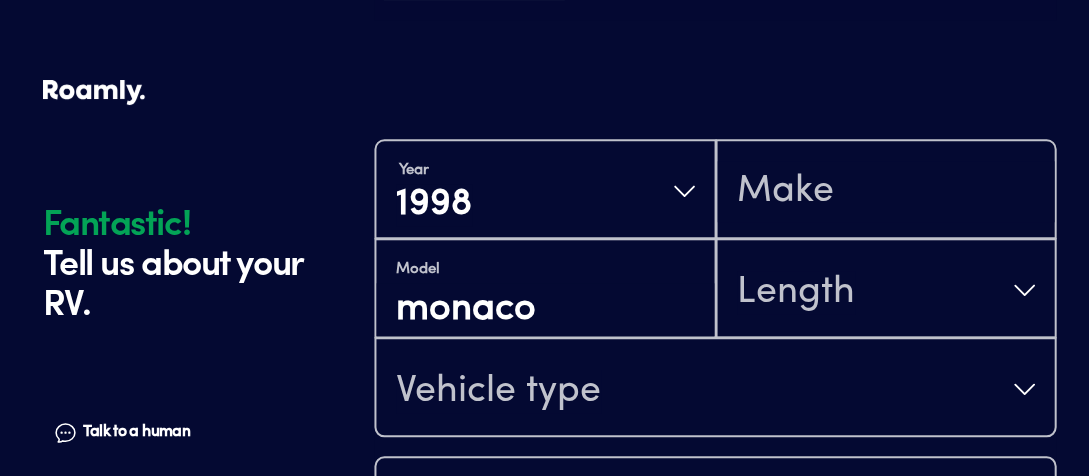type 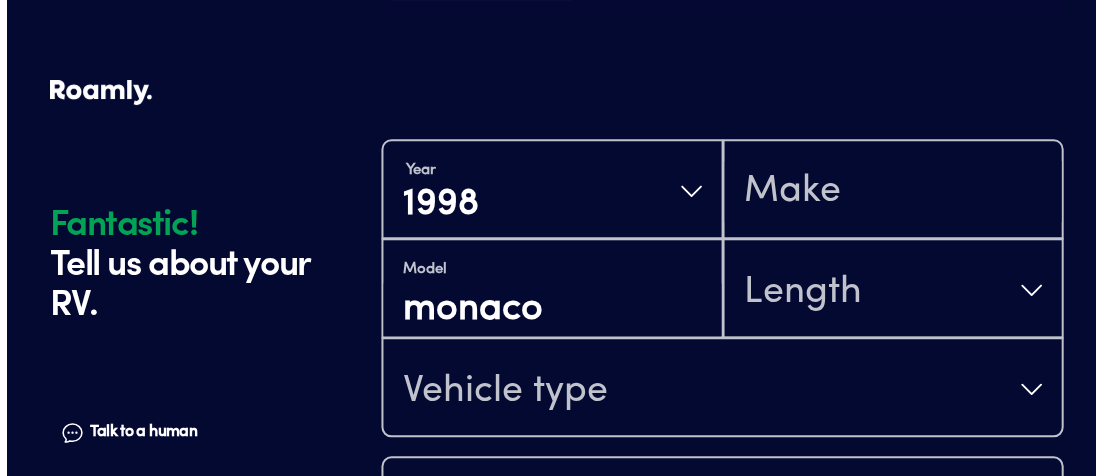 scroll, scrollTop: 0, scrollLeft: 0, axis: both 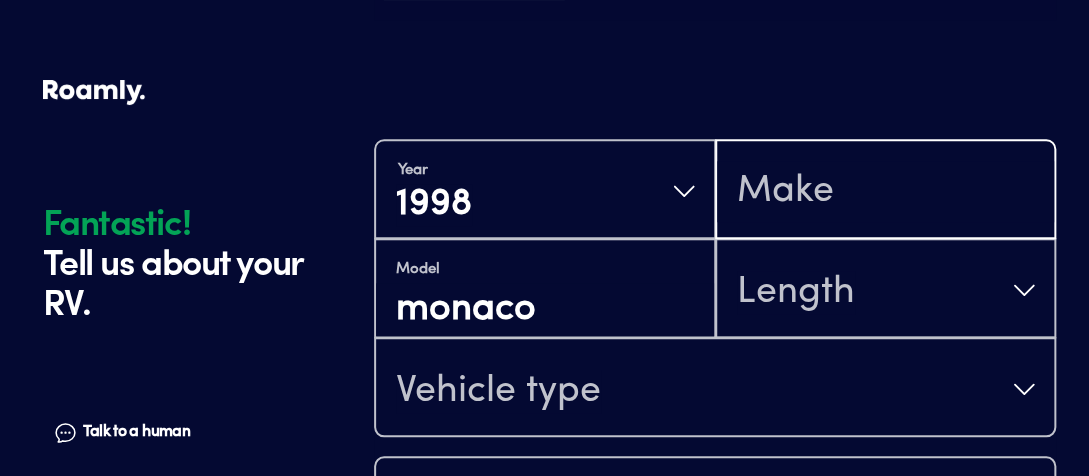 click at bounding box center [886, 191] 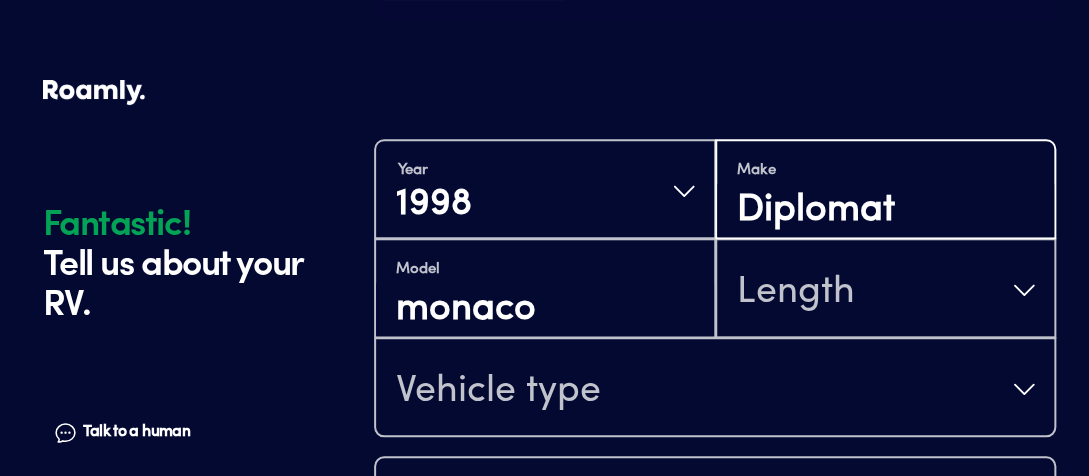 type on "Diplomat" 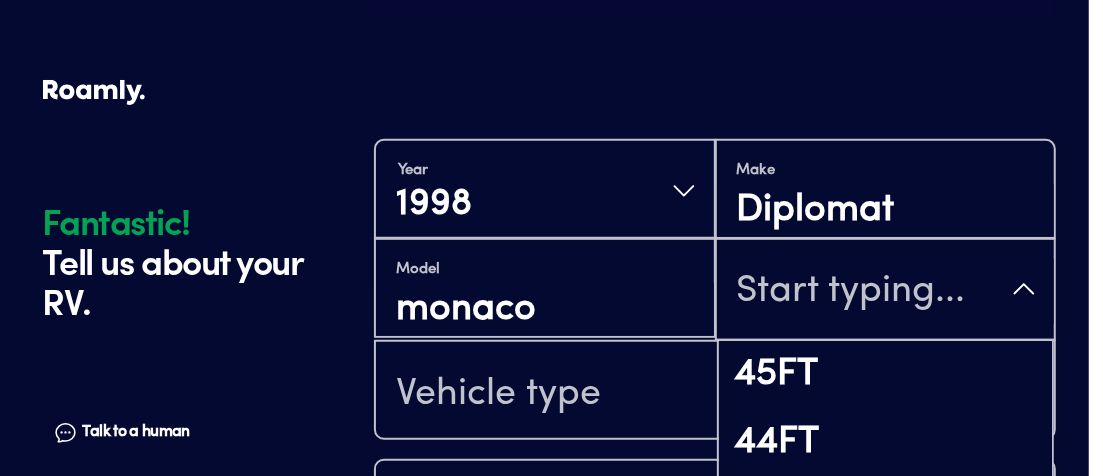 click at bounding box center [886, 291] 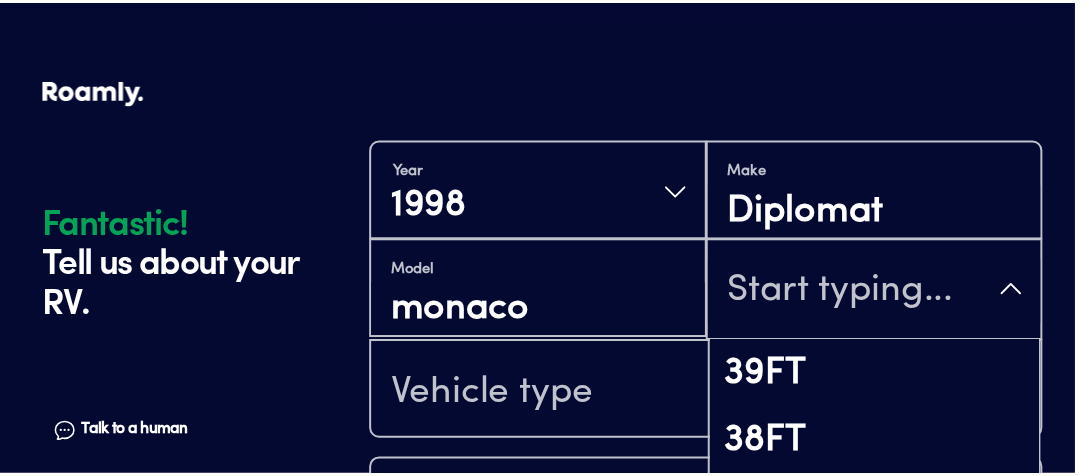scroll, scrollTop: 405, scrollLeft: 0, axis: vertical 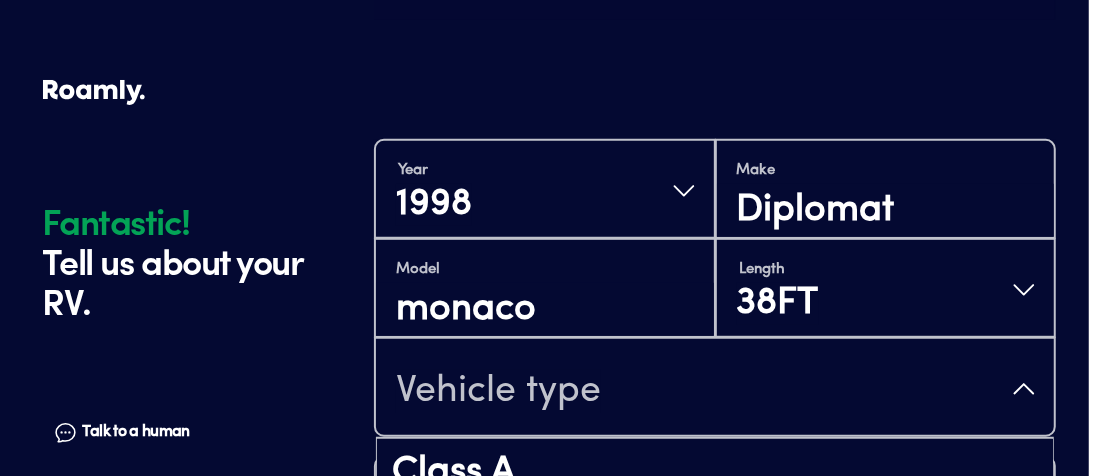 click on "Vehicle type" at bounding box center [715, 389] 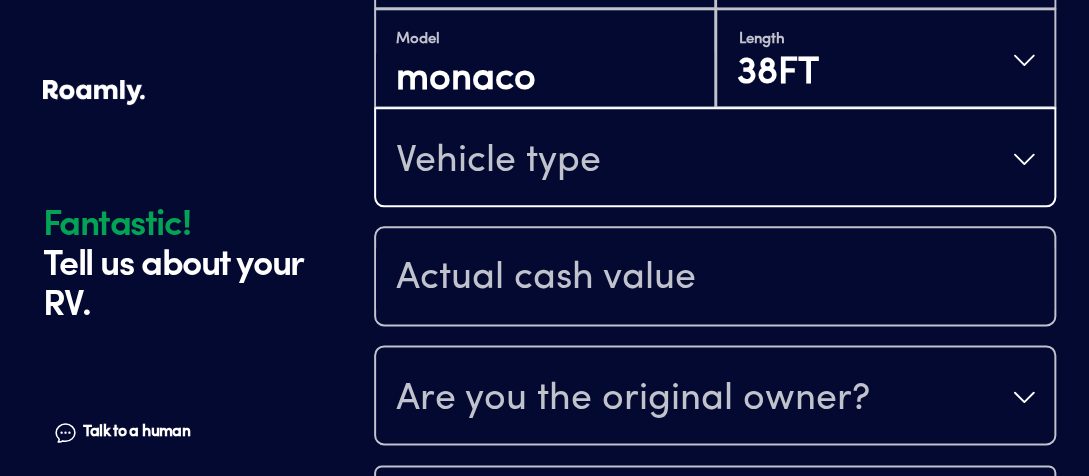 scroll, scrollTop: 822, scrollLeft: 0, axis: vertical 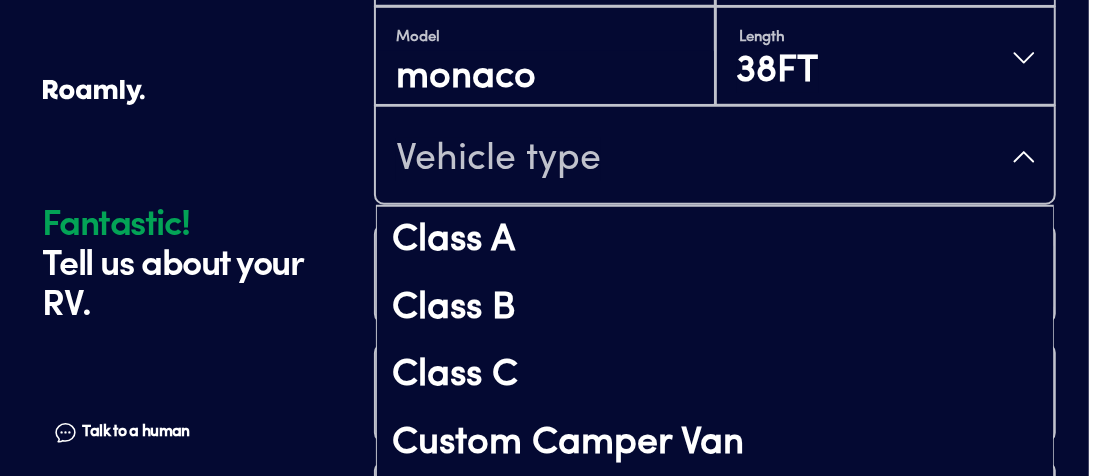 click on "Vehicle type" at bounding box center [715, 157] 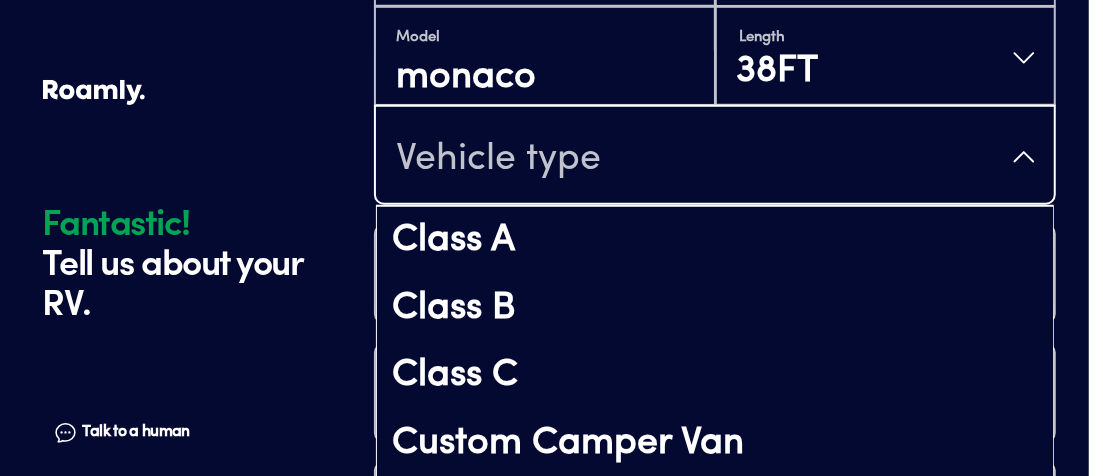 click on "Class A" at bounding box center [715, 241] 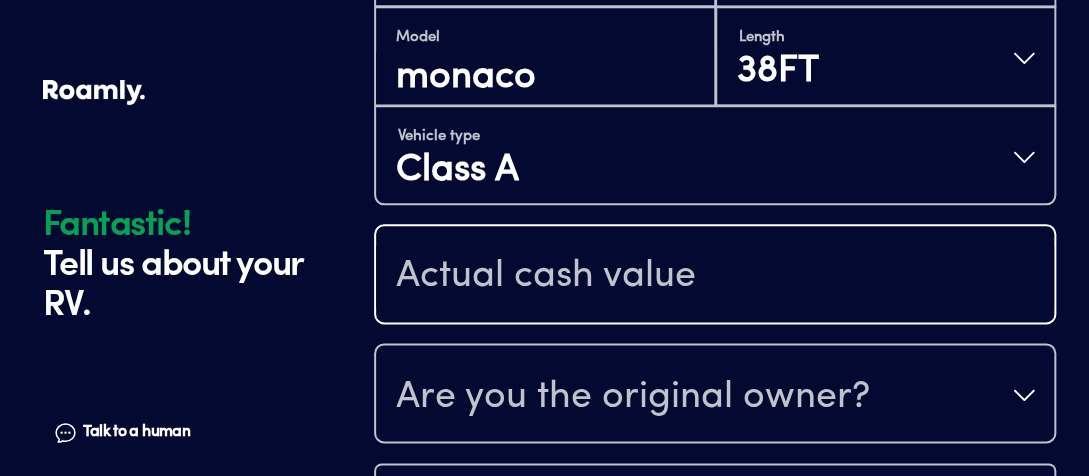 click at bounding box center (715, 276) 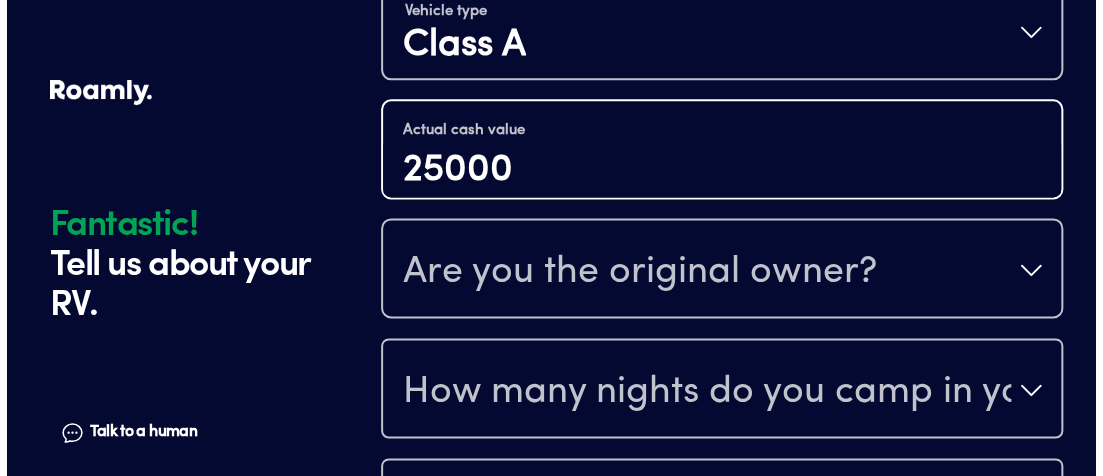 scroll, scrollTop: 971, scrollLeft: 0, axis: vertical 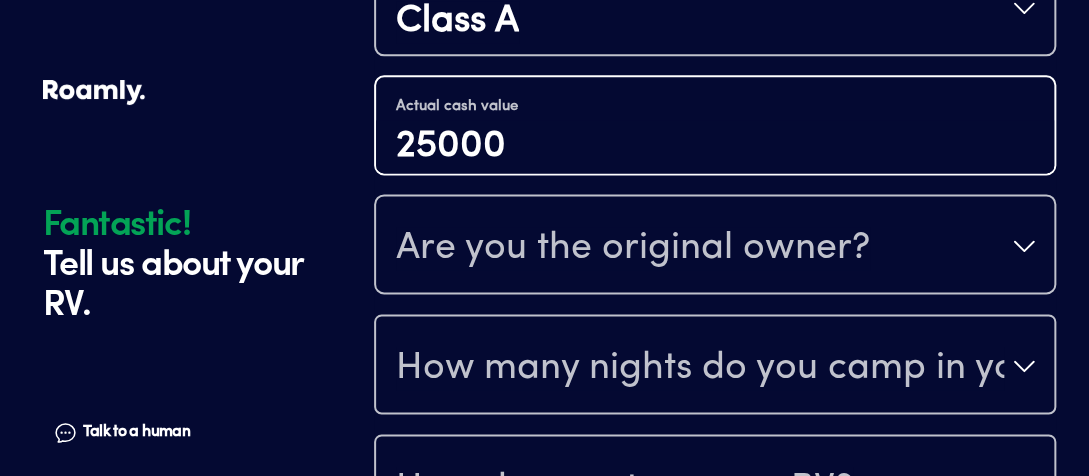 type on "25000" 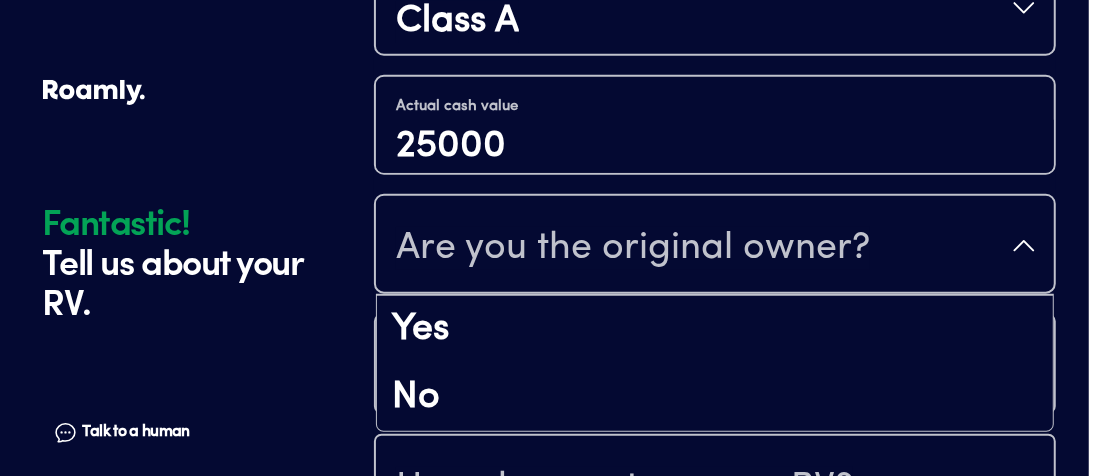 click on "Are you the original owner?" at bounding box center (715, 246) 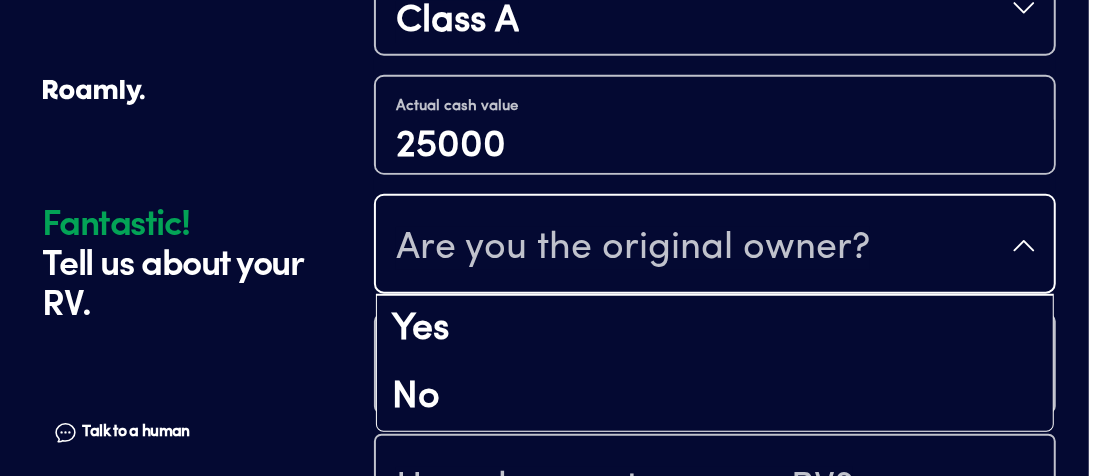 click on "No" at bounding box center (715, 398) 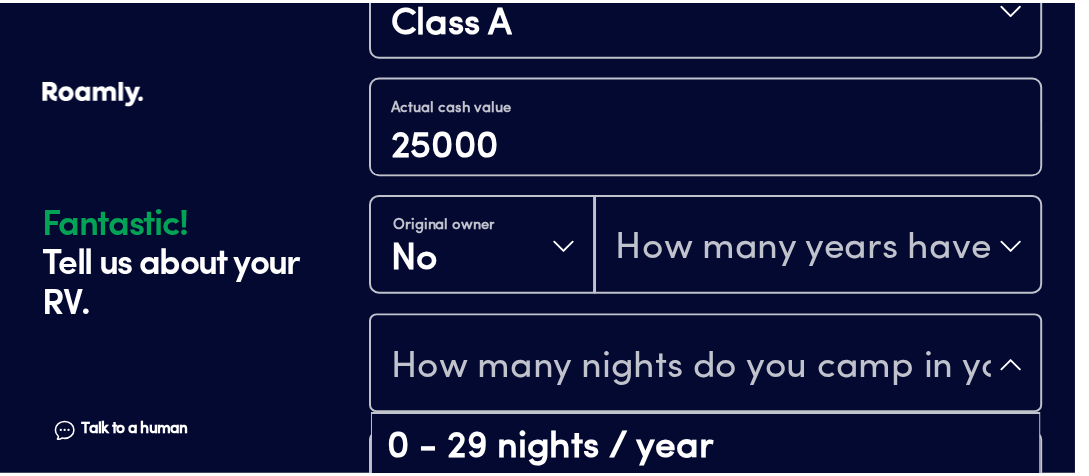 scroll, scrollTop: 39, scrollLeft: 0, axis: vertical 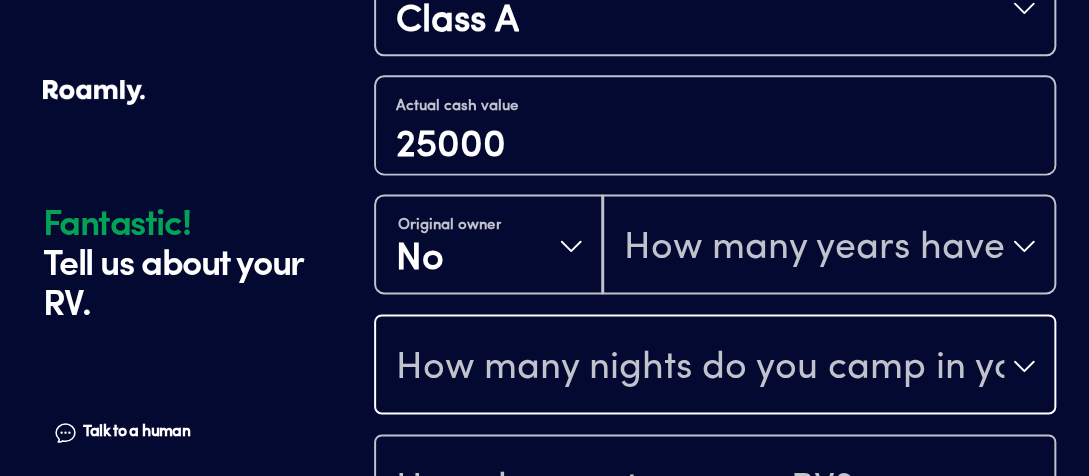 click on "How many nights do you camp in your RV?" at bounding box center [715, 366] 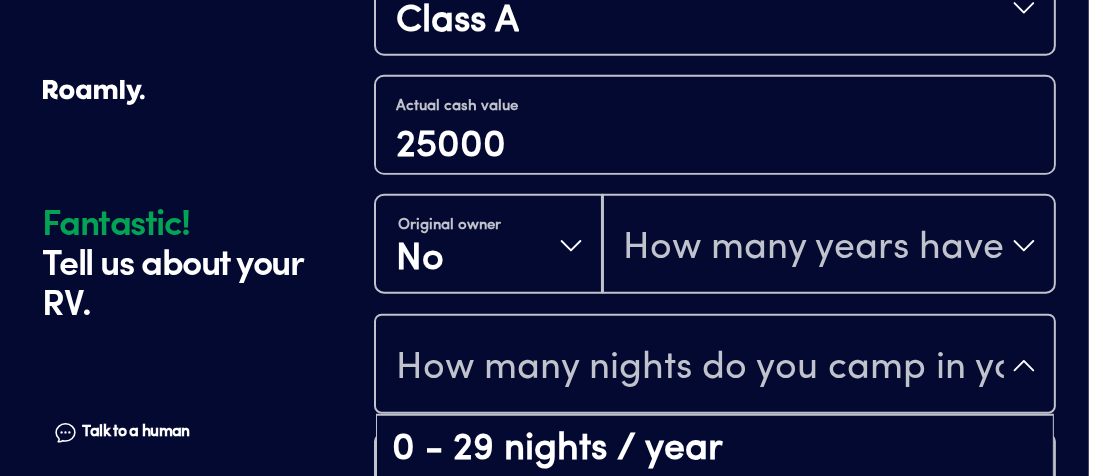 click on "How many nights do you camp in your RV?" at bounding box center [715, 366] 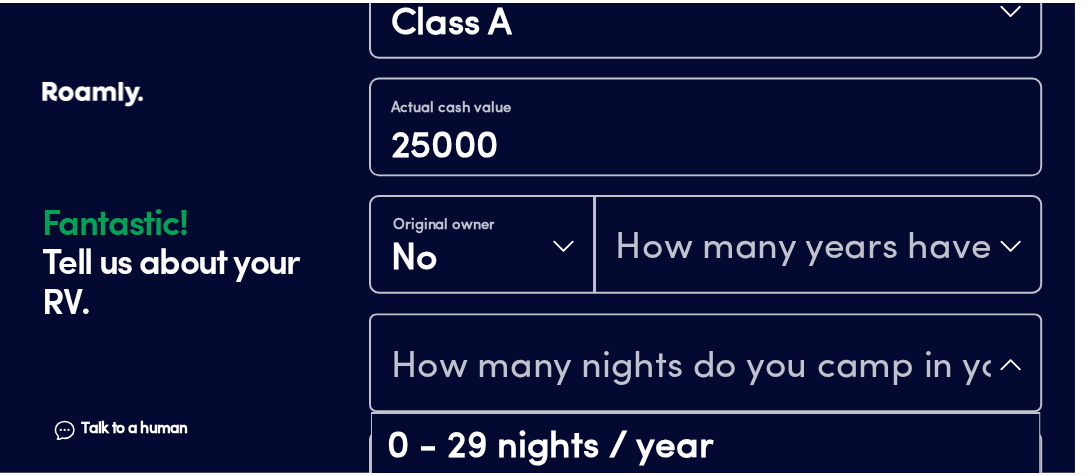 scroll, scrollTop: 39, scrollLeft: 0, axis: vertical 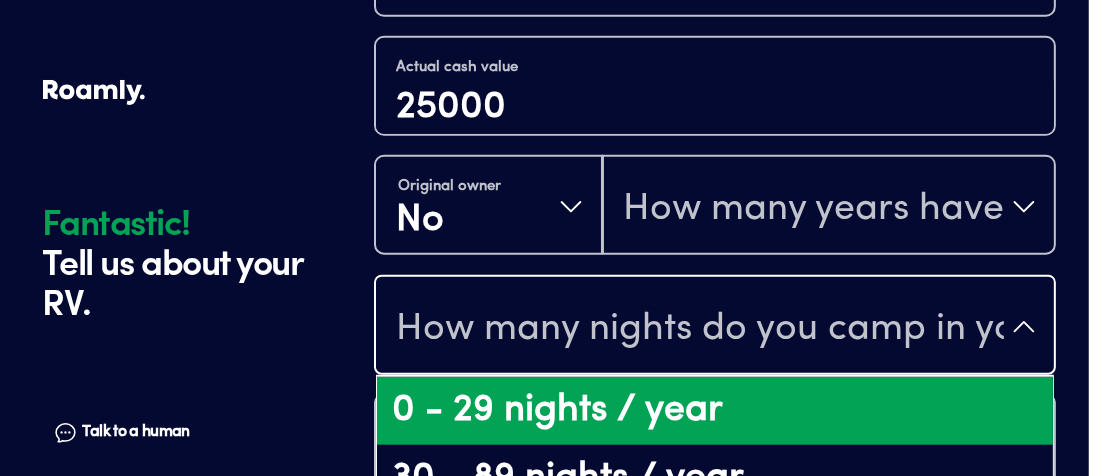 click on "0 - 29 nights / year" at bounding box center [715, 411] 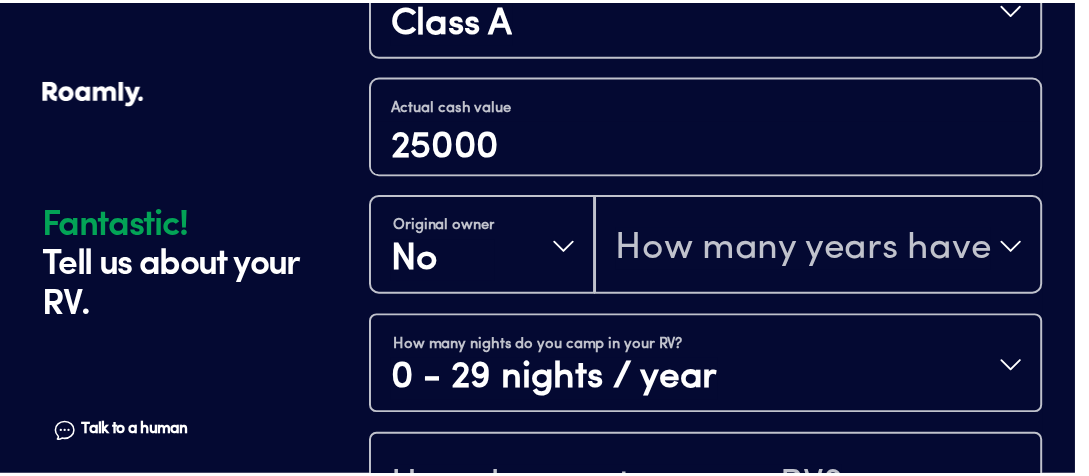 scroll, scrollTop: 25, scrollLeft: 0, axis: vertical 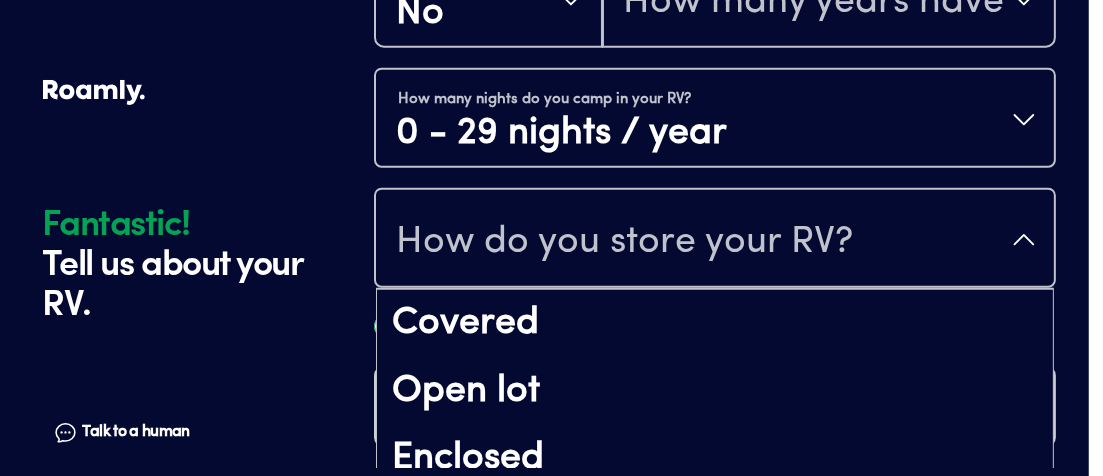 click on "How do you store your RV?" at bounding box center [715, 240] 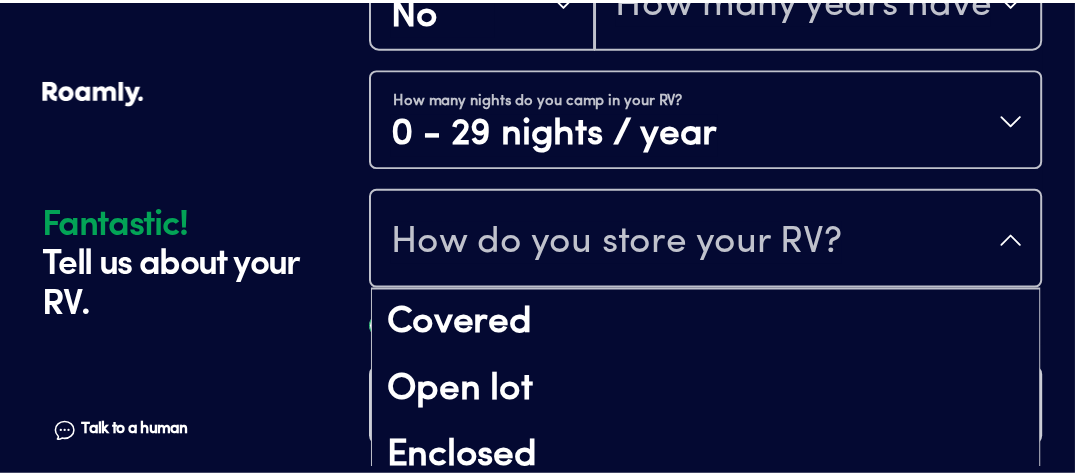 scroll, scrollTop: 25, scrollLeft: 0, axis: vertical 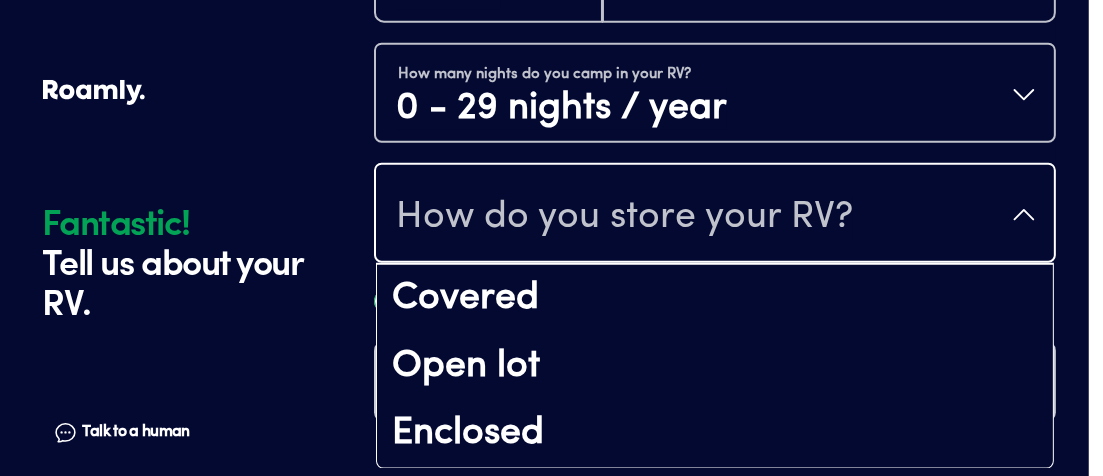 click on "Covered" at bounding box center [715, 299] 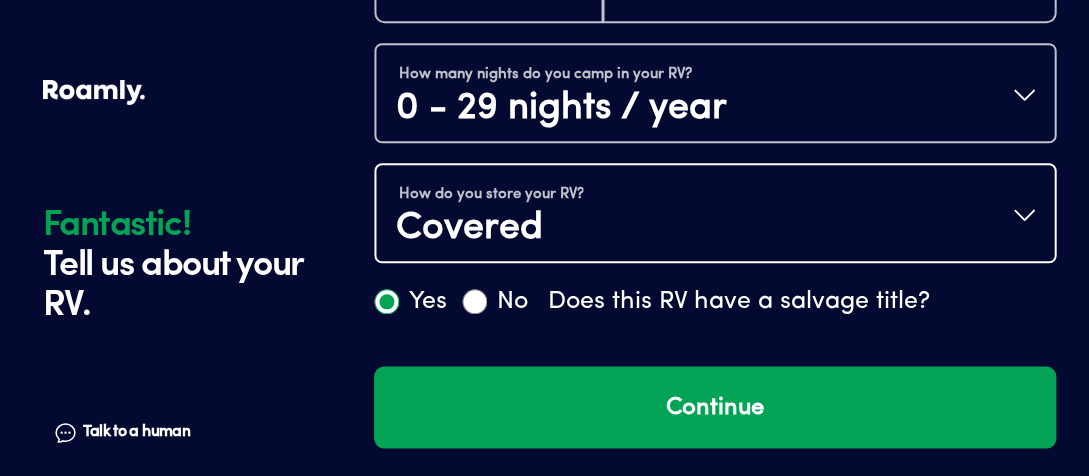 scroll, scrollTop: 0, scrollLeft: 0, axis: both 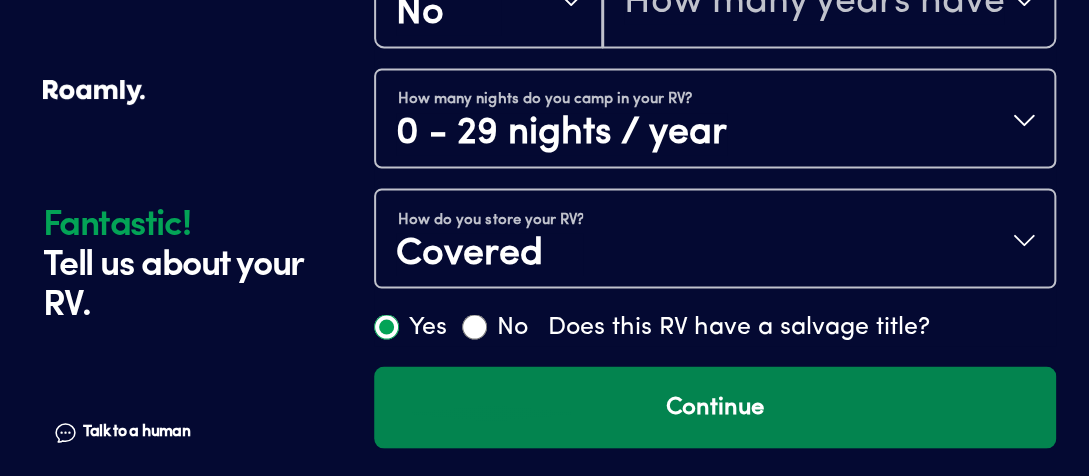 click on "Continue" at bounding box center (715, 407) 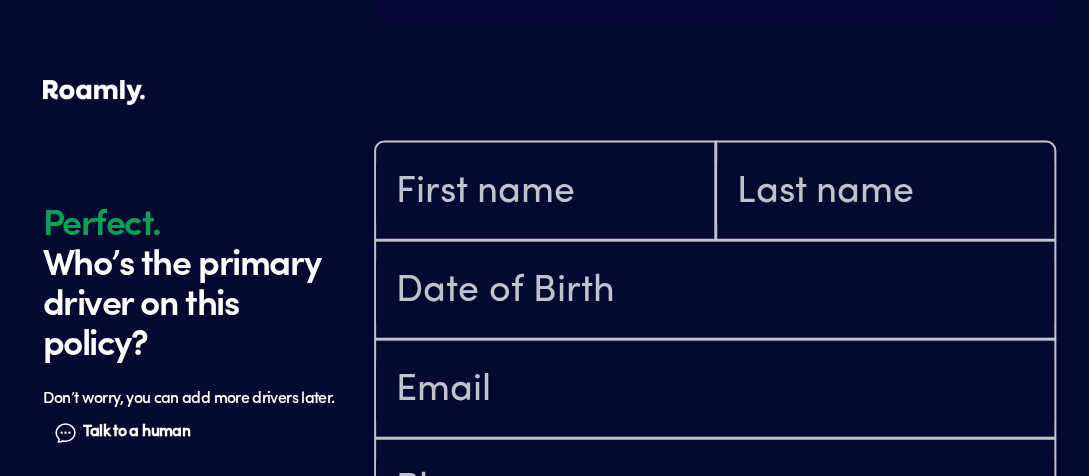 scroll, scrollTop: 1602, scrollLeft: 0, axis: vertical 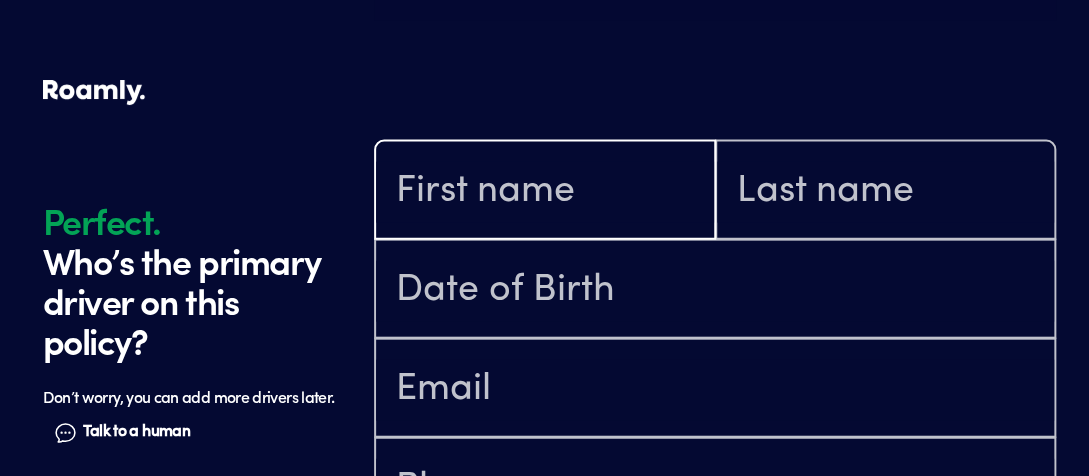 click at bounding box center [545, 192] 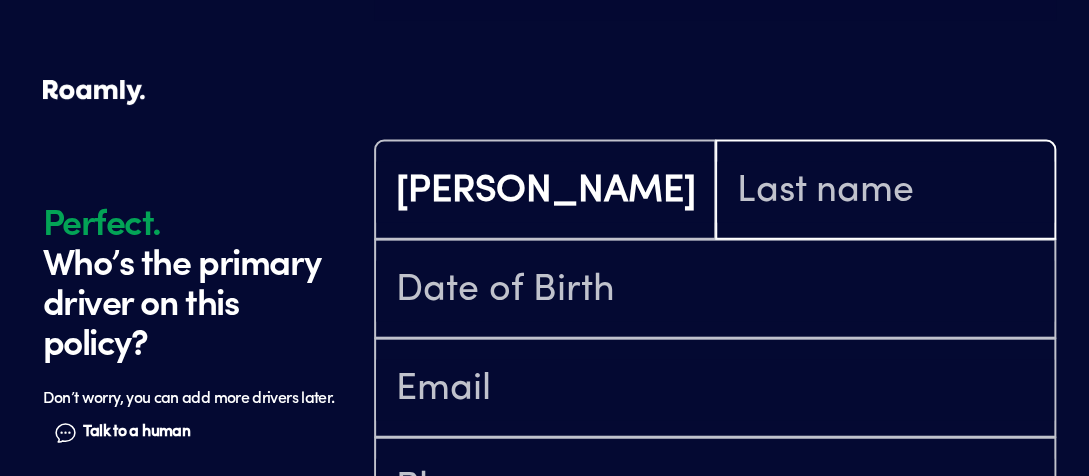 type on "[PERSON_NAME]" 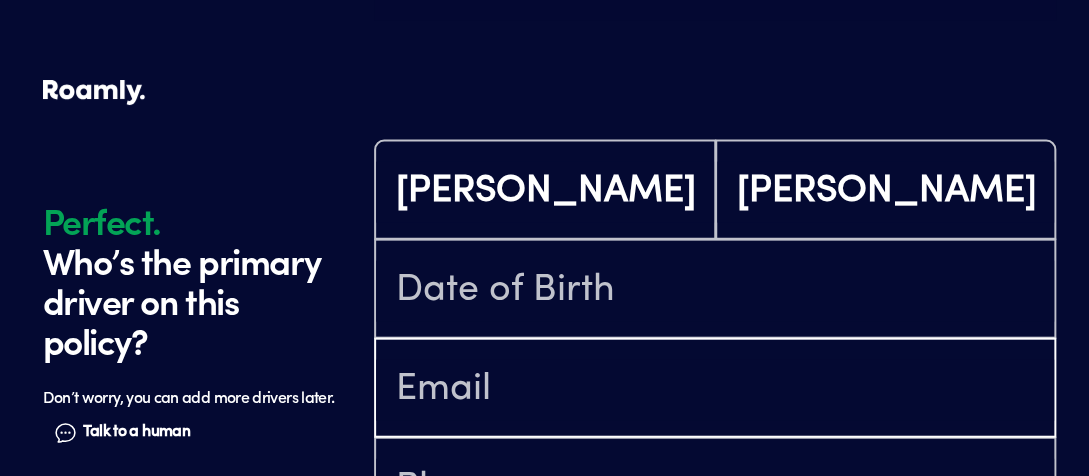 type on "[EMAIL_ADDRESS][DOMAIN_NAME]" 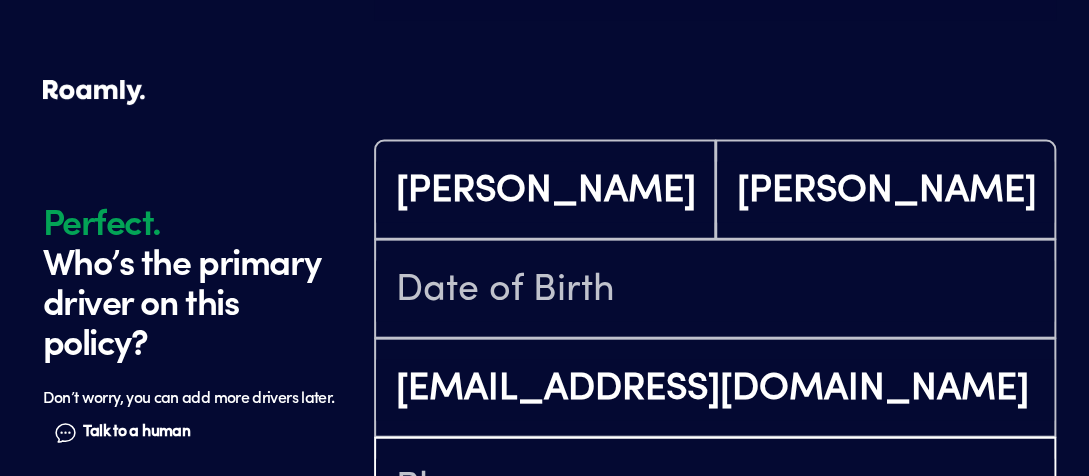 type on "[PHONE_NUMBER]" 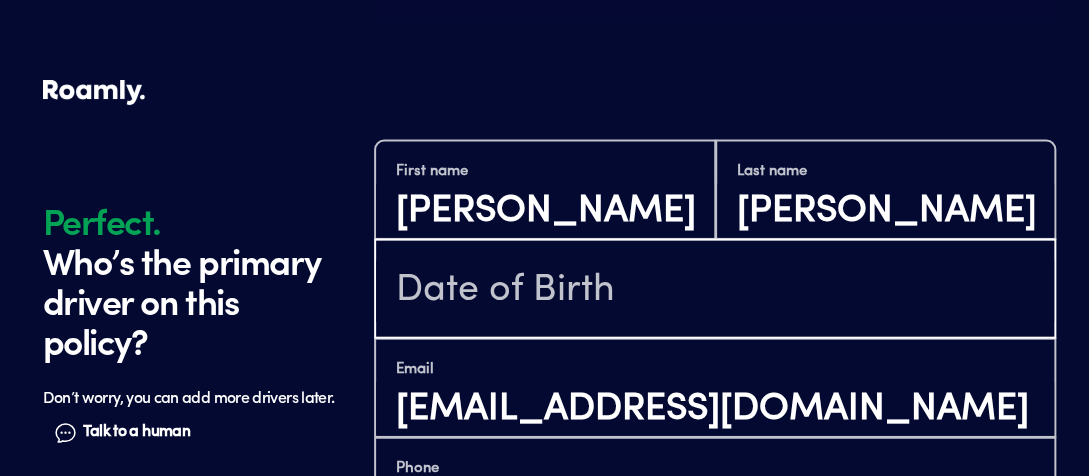 click at bounding box center (715, 291) 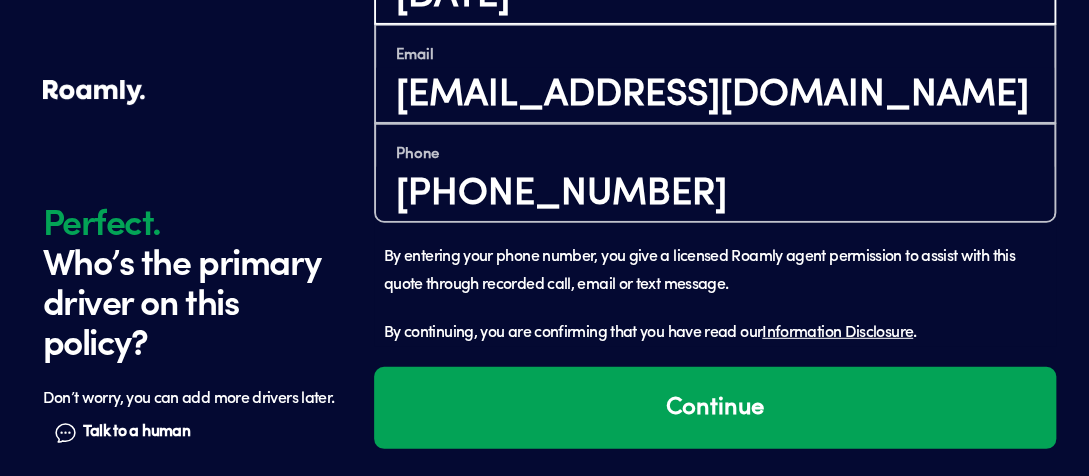 scroll, scrollTop: 1917, scrollLeft: 0, axis: vertical 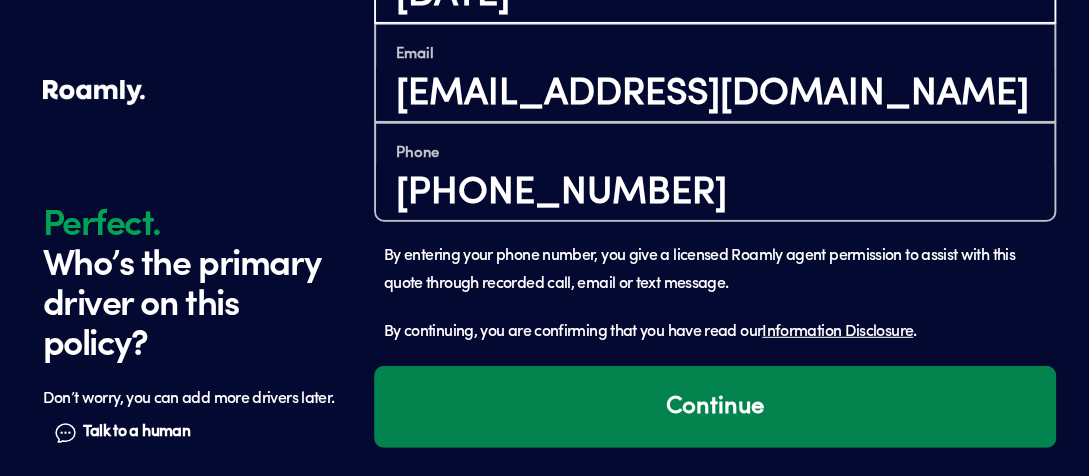 type on "[DATE]" 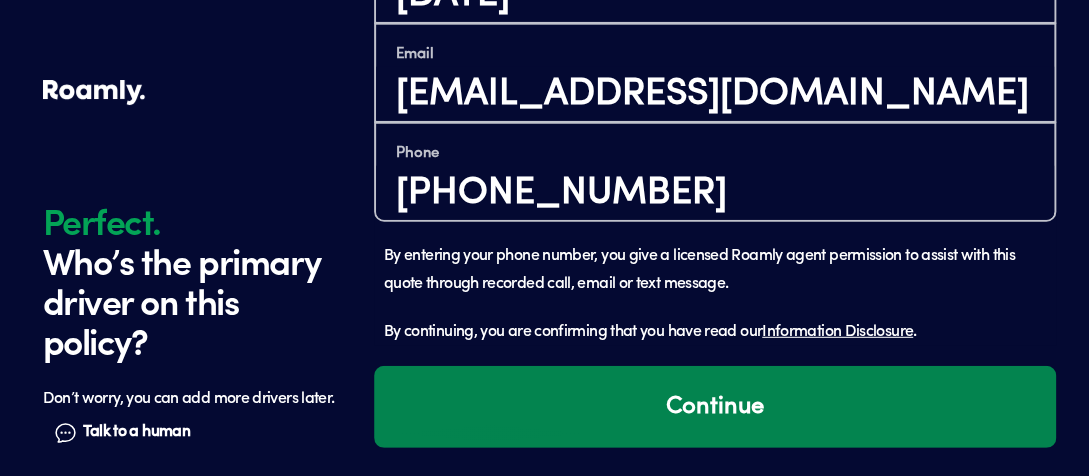 click on "Continue" at bounding box center (715, 407) 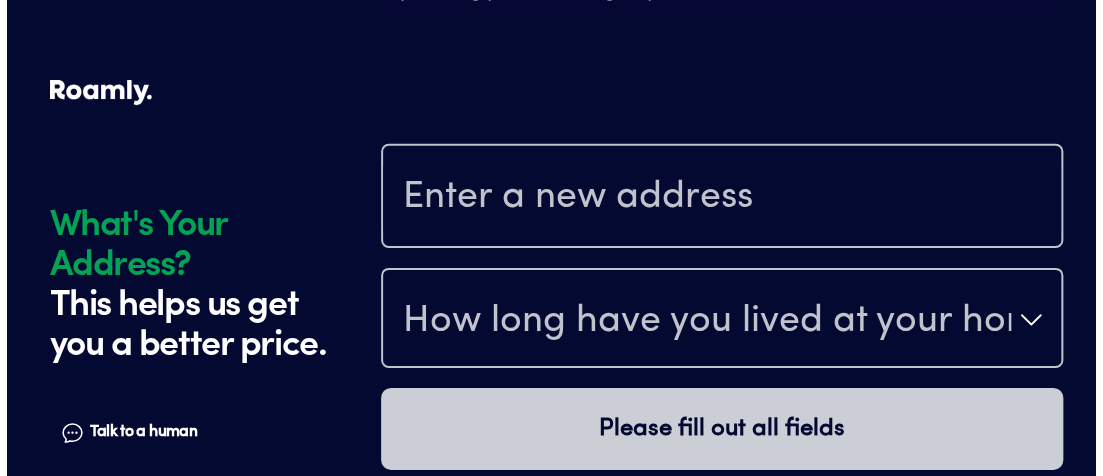 scroll, scrollTop: 2302, scrollLeft: 0, axis: vertical 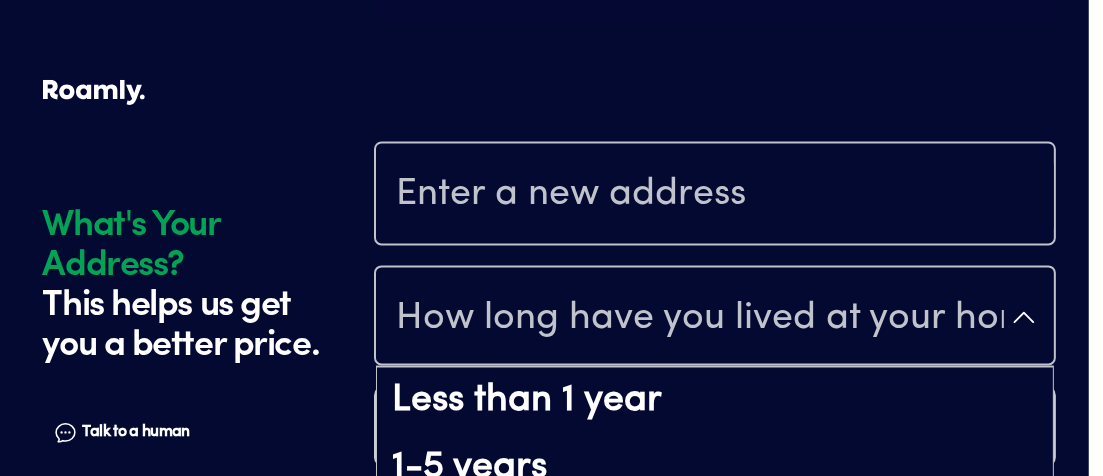 click on "How long have you lived at your home address?" at bounding box center [700, 319] 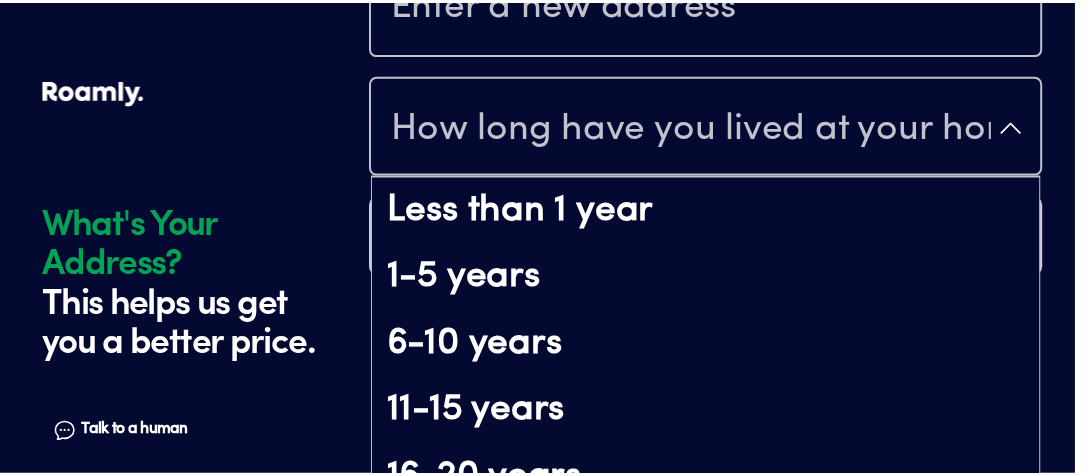 scroll, scrollTop: 269, scrollLeft: 0, axis: vertical 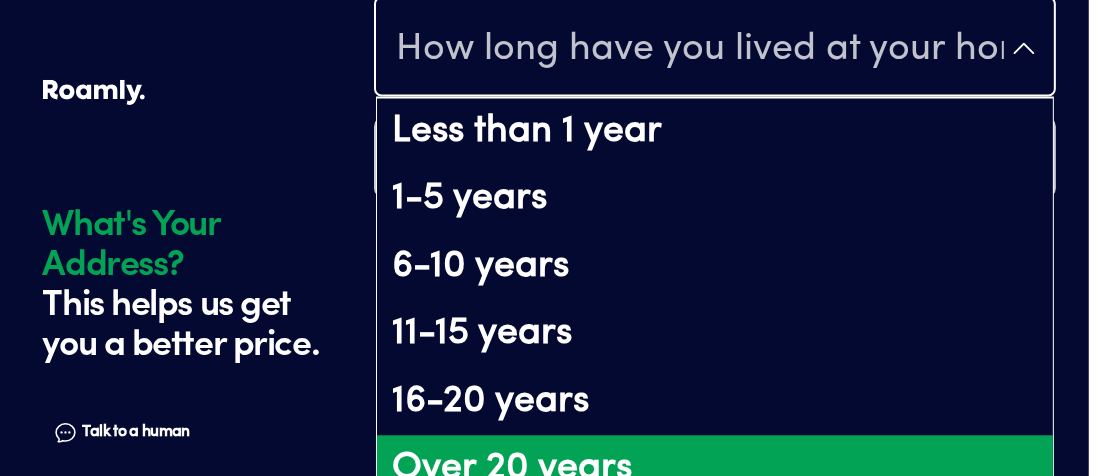click on "Over 20 years" at bounding box center [715, 469] 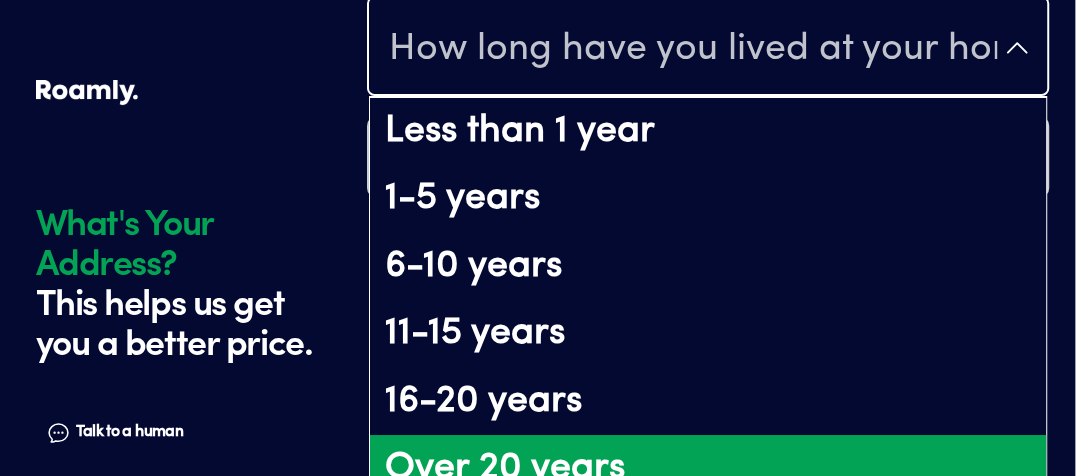 scroll, scrollTop: 0, scrollLeft: 0, axis: both 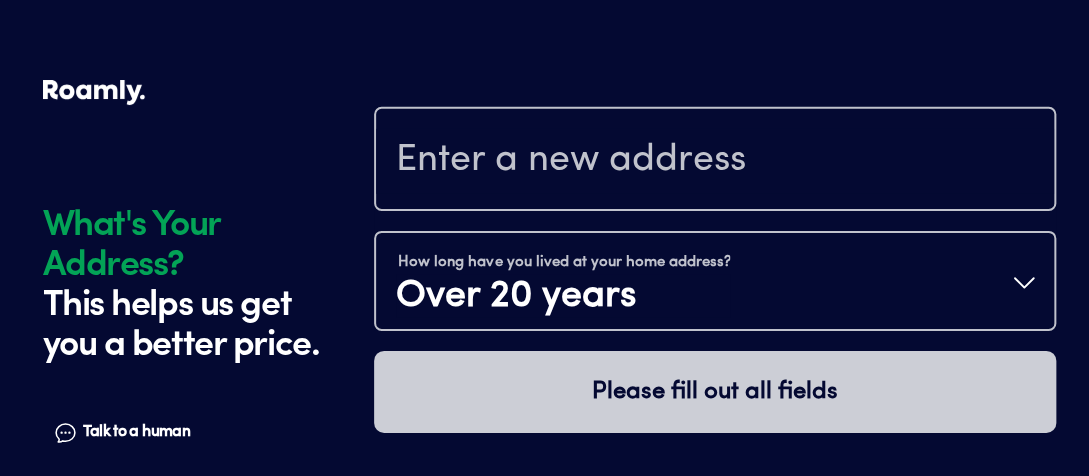 click at bounding box center [715, 161] 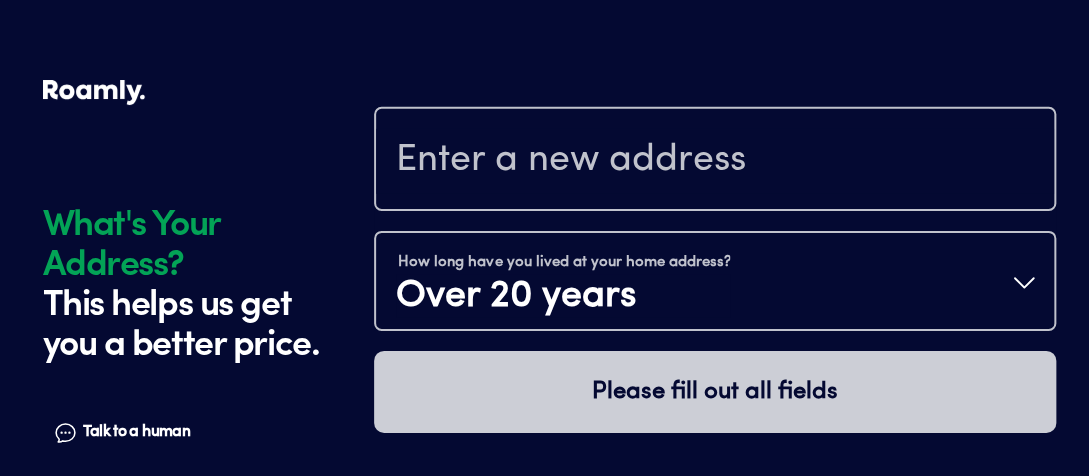 click at bounding box center (715, 161) 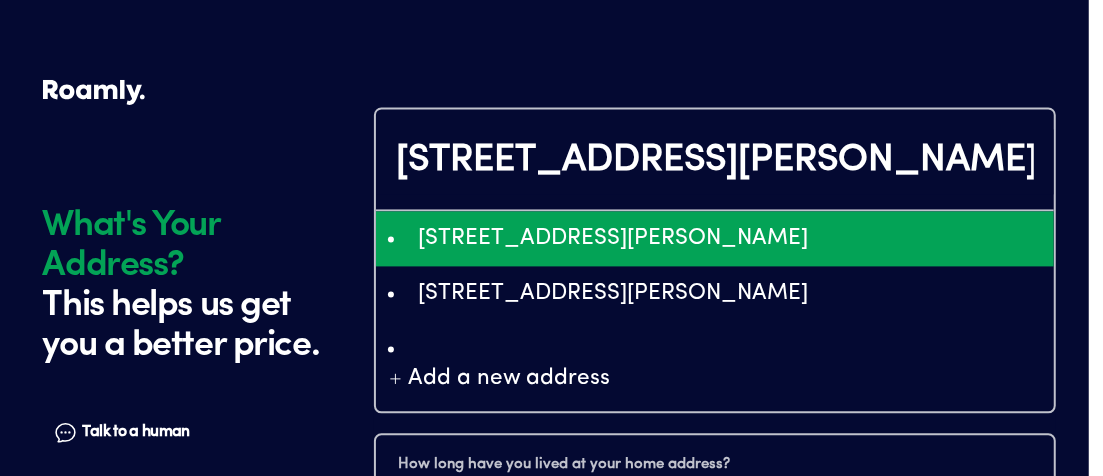 type on "[STREET_ADDRESS][PERSON_NAME]" 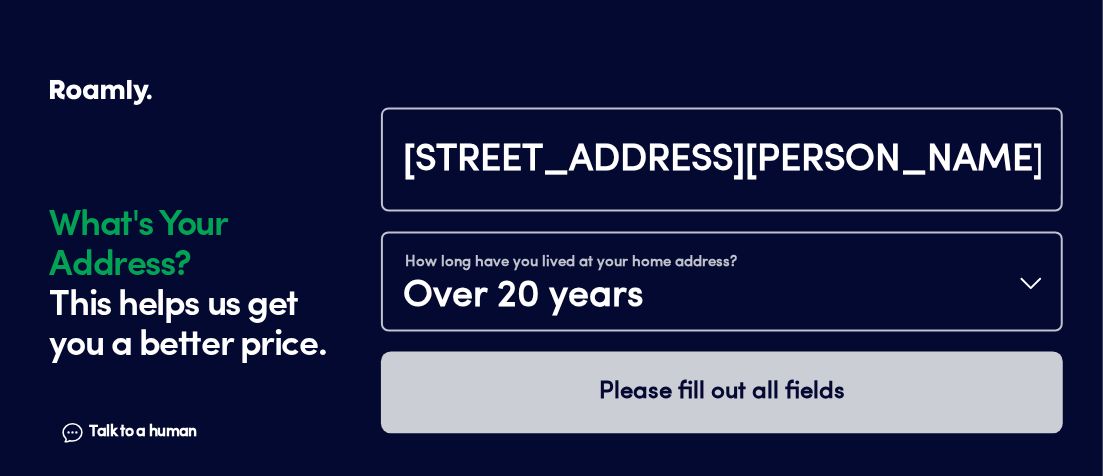type 